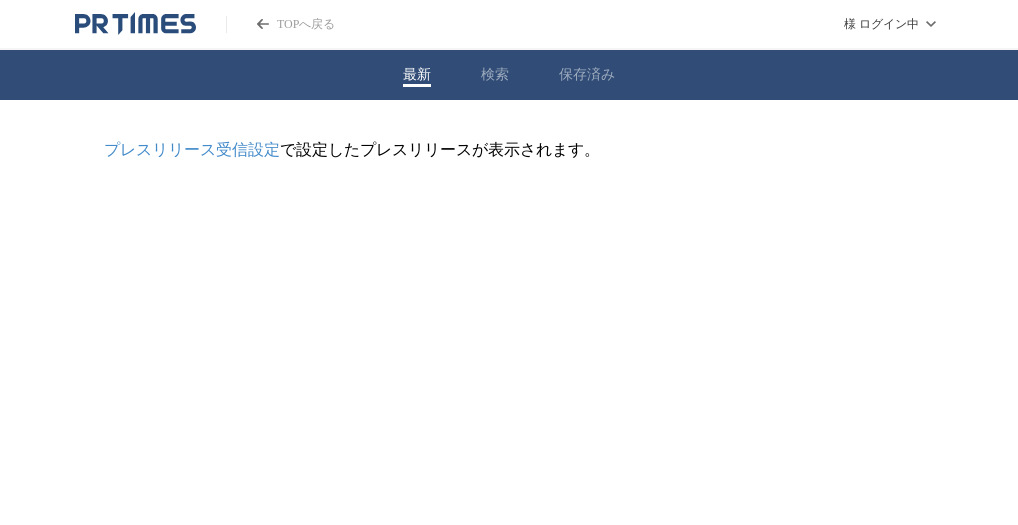 scroll, scrollTop: 0, scrollLeft: 0, axis: both 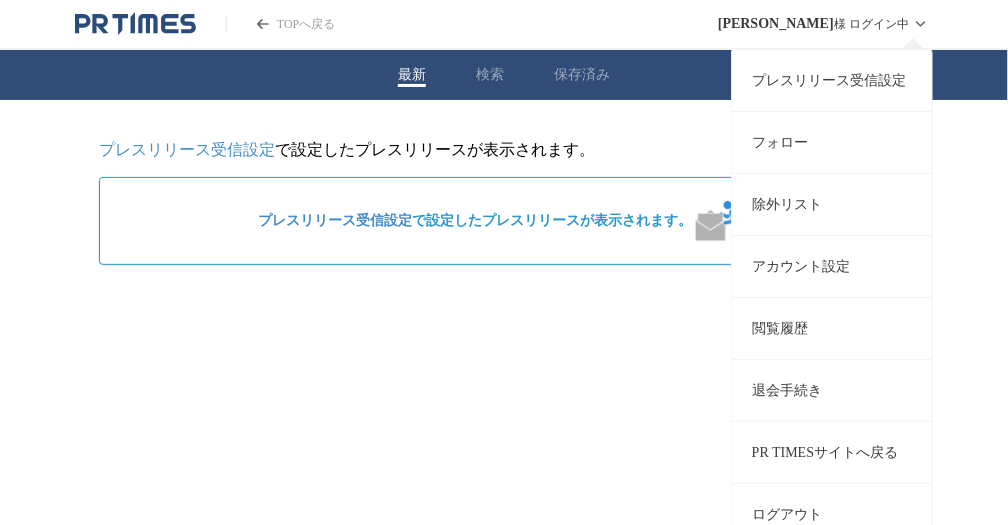 click on "プレスリリース受信設定" at bounding box center [832, 80] 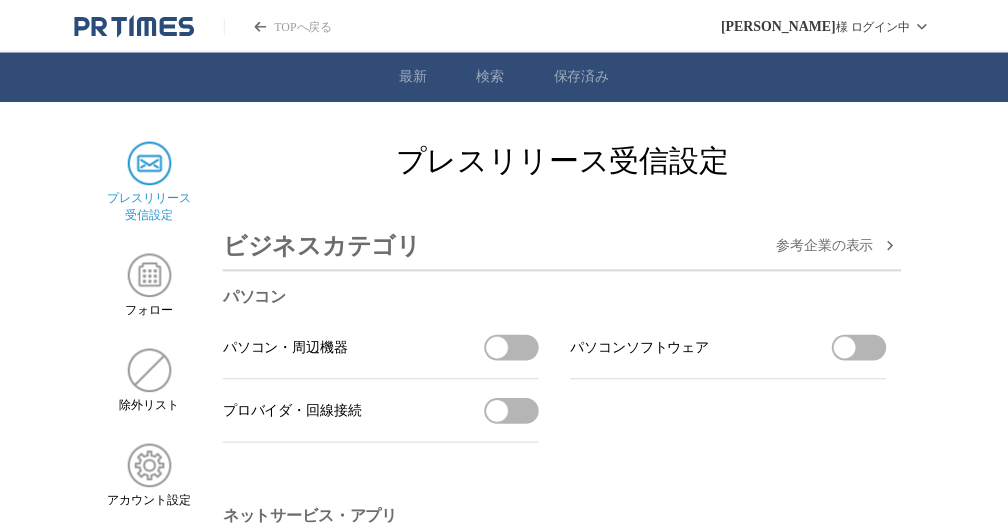scroll, scrollTop: 0, scrollLeft: 0, axis: both 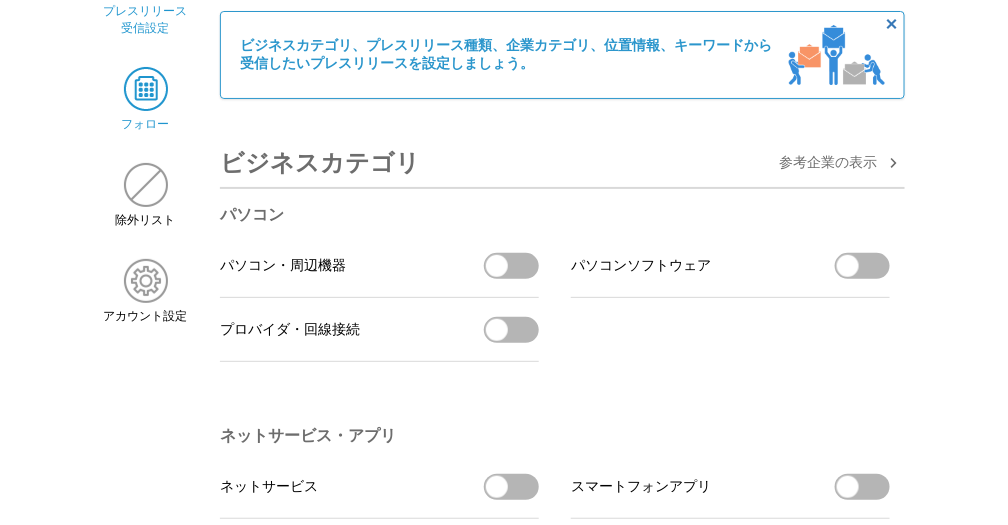 click at bounding box center [146, 89] 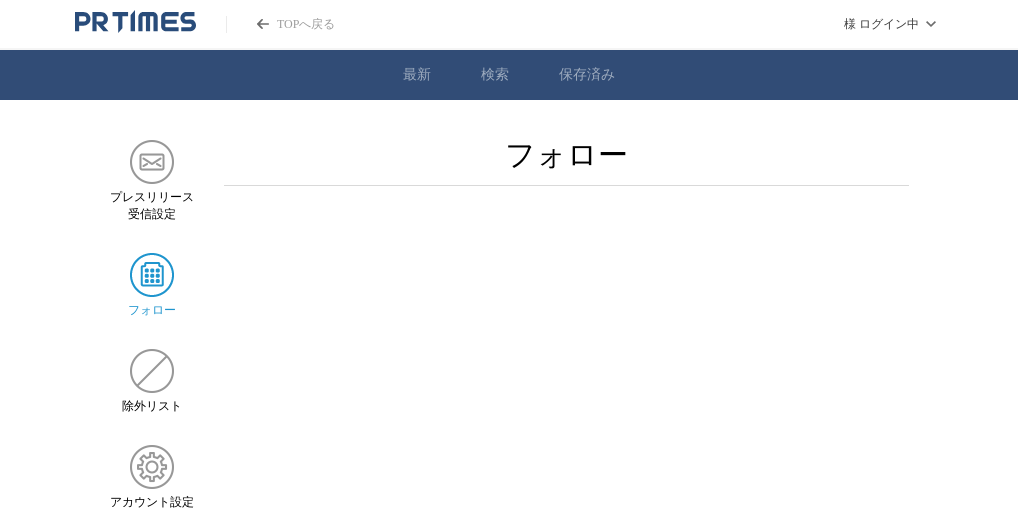 scroll, scrollTop: 0, scrollLeft: 0, axis: both 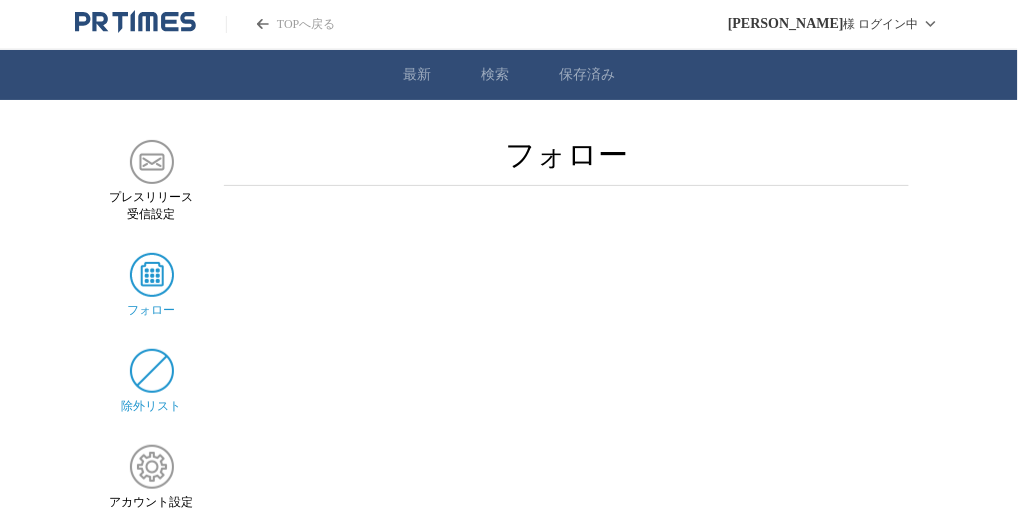 click at bounding box center (152, 371) 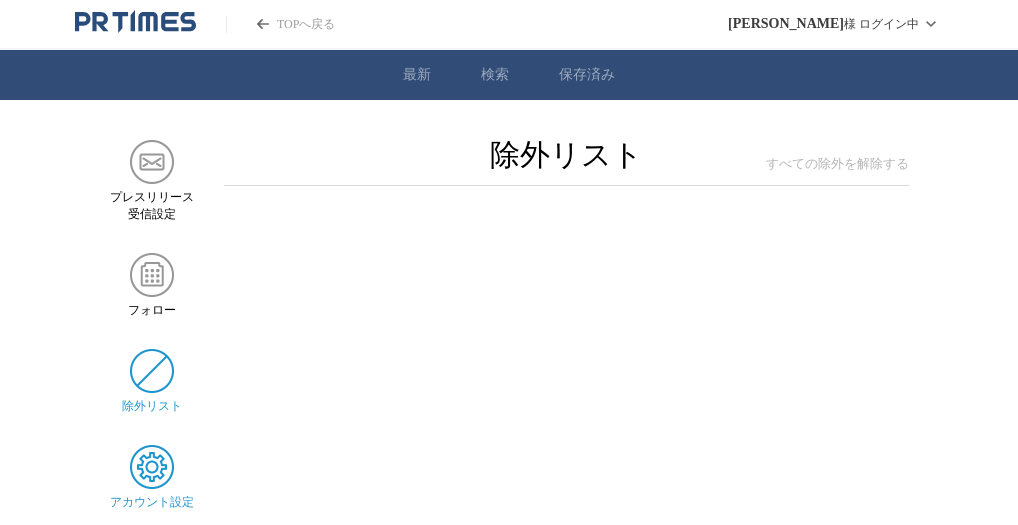 scroll, scrollTop: 0, scrollLeft: 0, axis: both 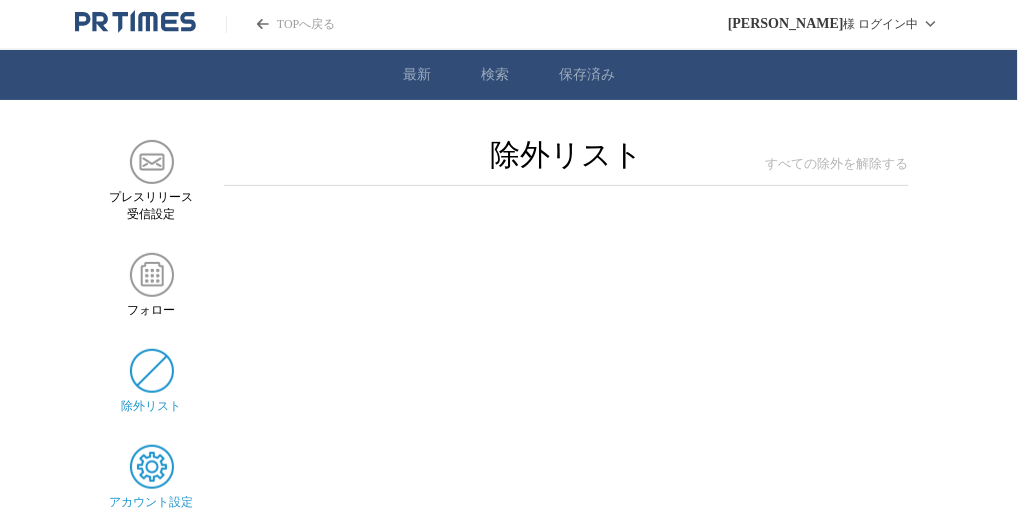 click at bounding box center [152, 467] 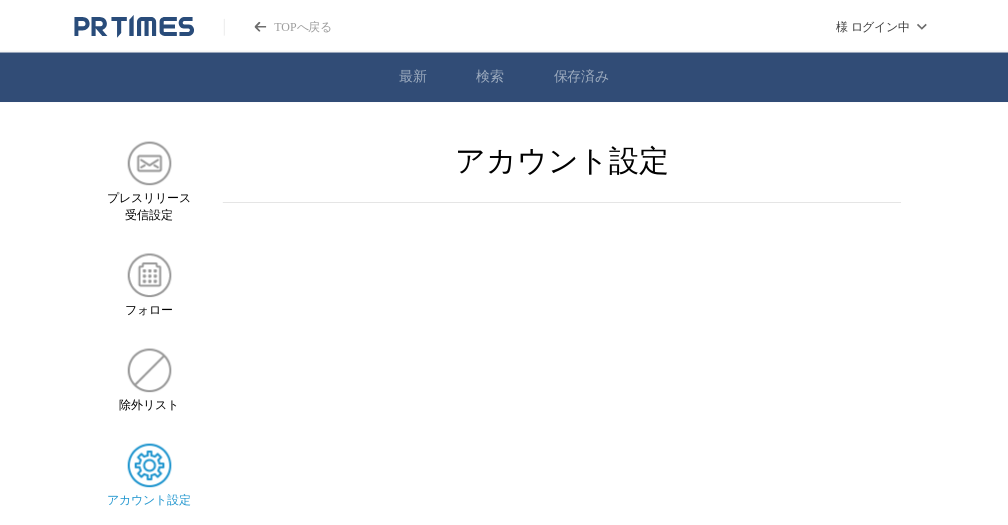 scroll, scrollTop: 0, scrollLeft: 0, axis: both 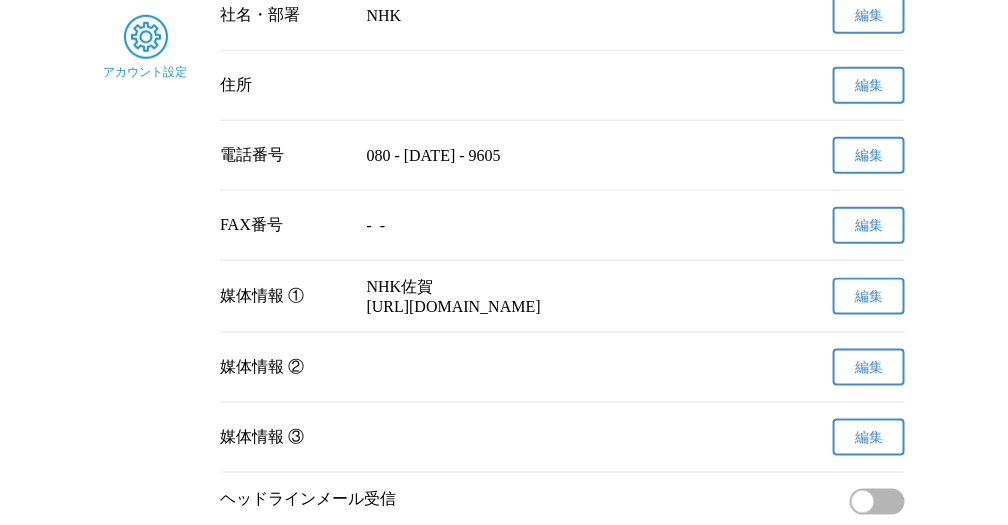 click on "編集" at bounding box center (869, 296) 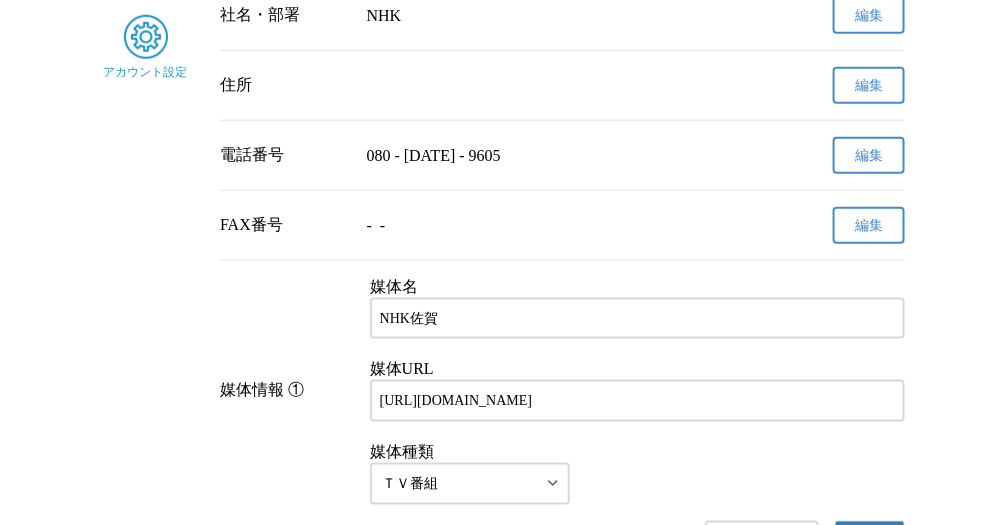 click on "NHK佐賀" at bounding box center (637, 319) 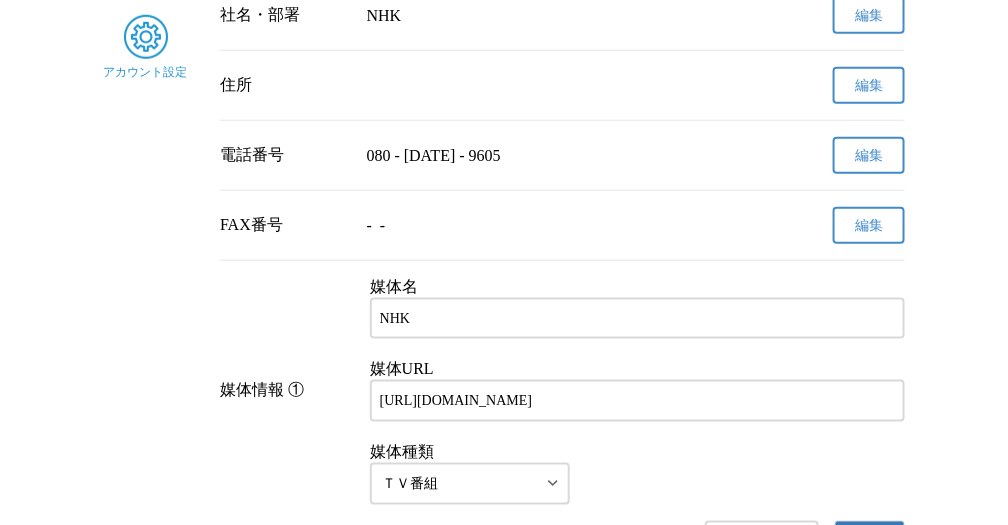 type on "NHK" 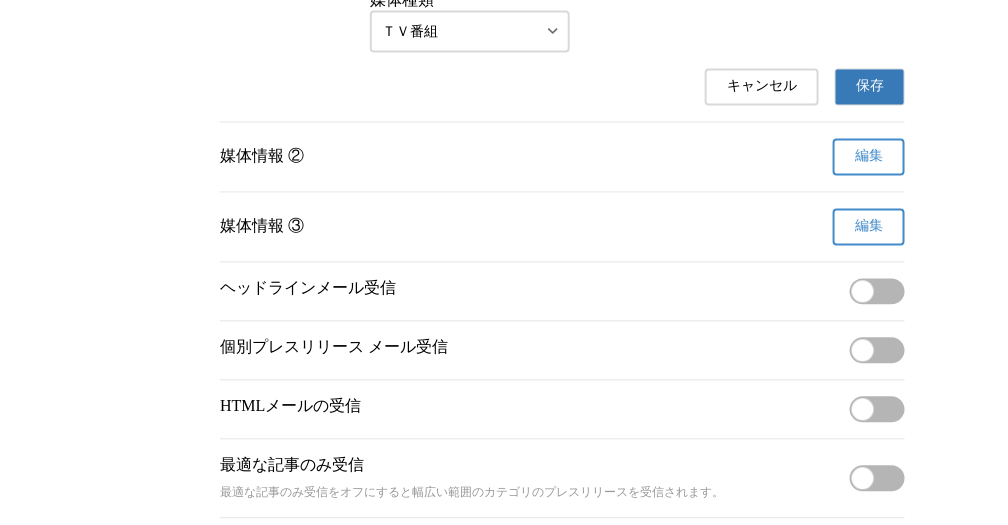 scroll, scrollTop: 881, scrollLeft: 0, axis: vertical 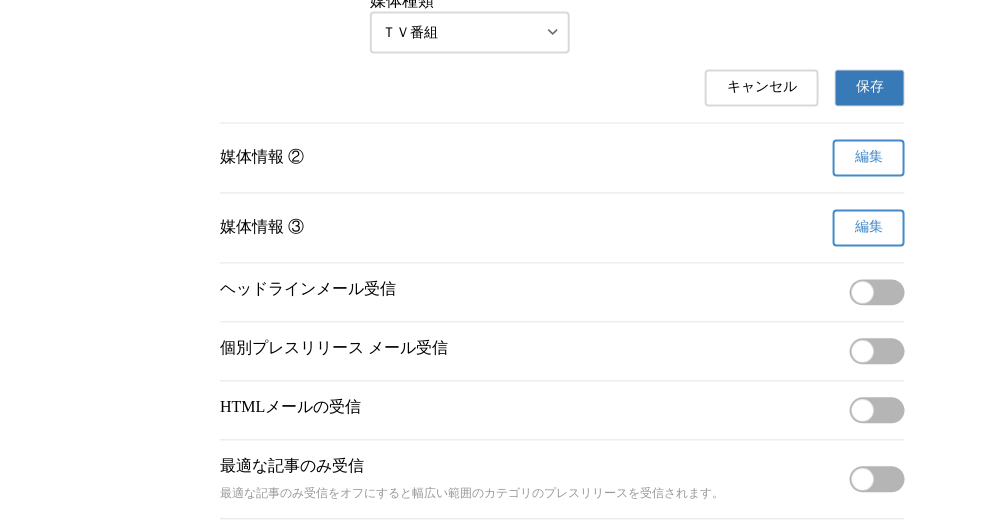 click on "保存" at bounding box center [870, 88] 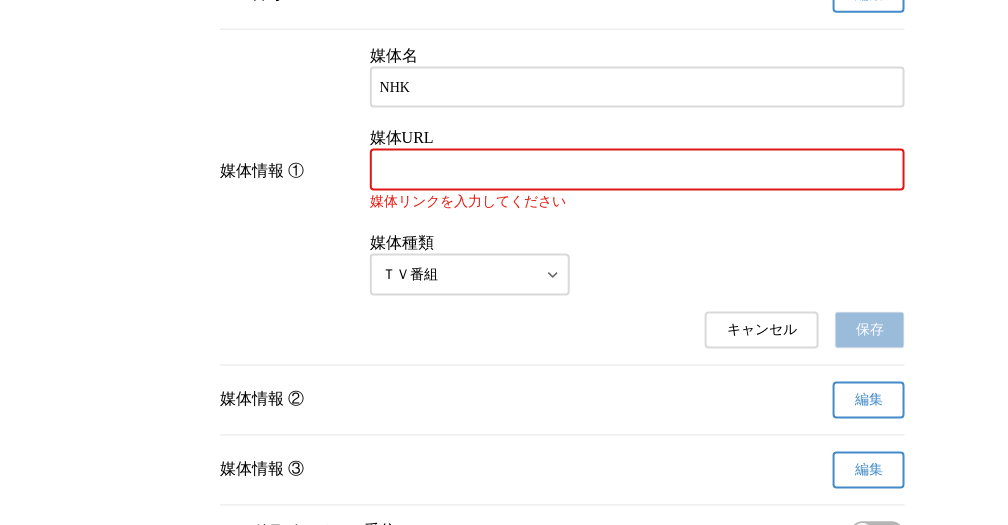 scroll, scrollTop: 658, scrollLeft: 0, axis: vertical 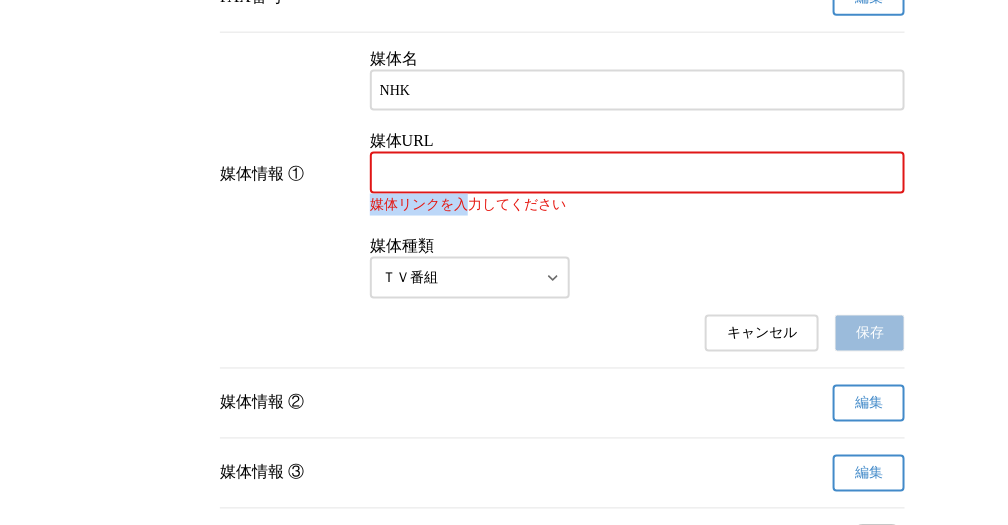 drag, startPoint x: 468, startPoint y: 210, endPoint x: 457, endPoint y: 200, distance: 14.866069 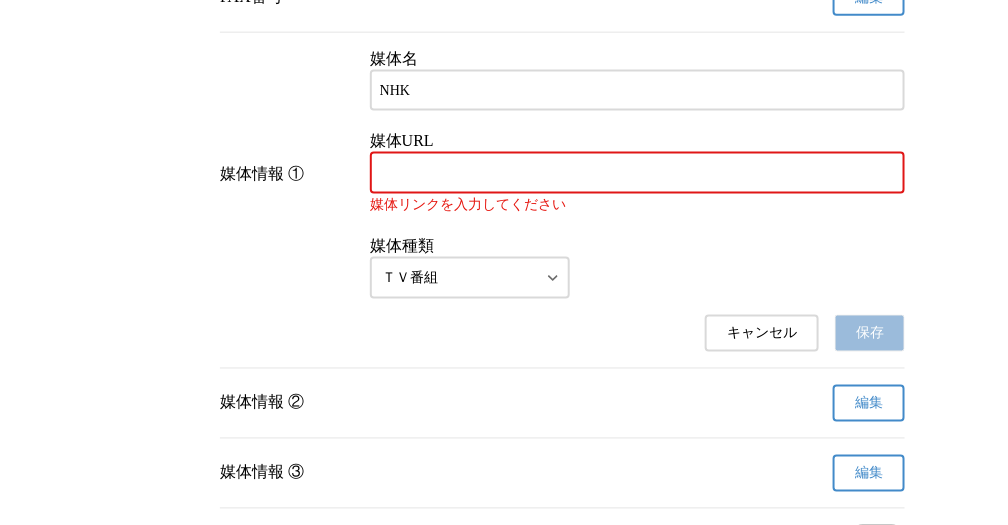 paste on "https://www.nhk.or.jp/" 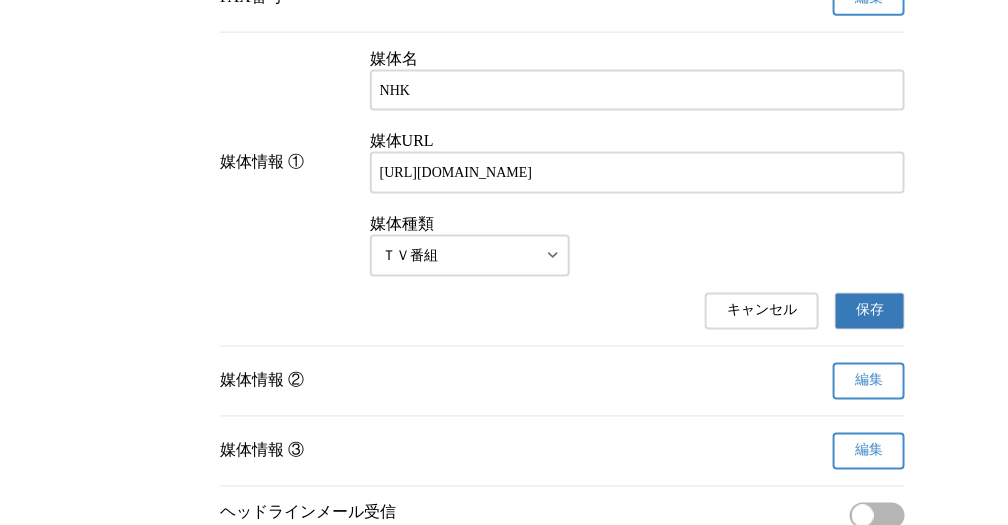 type on "https://www.nhk.or.jp/" 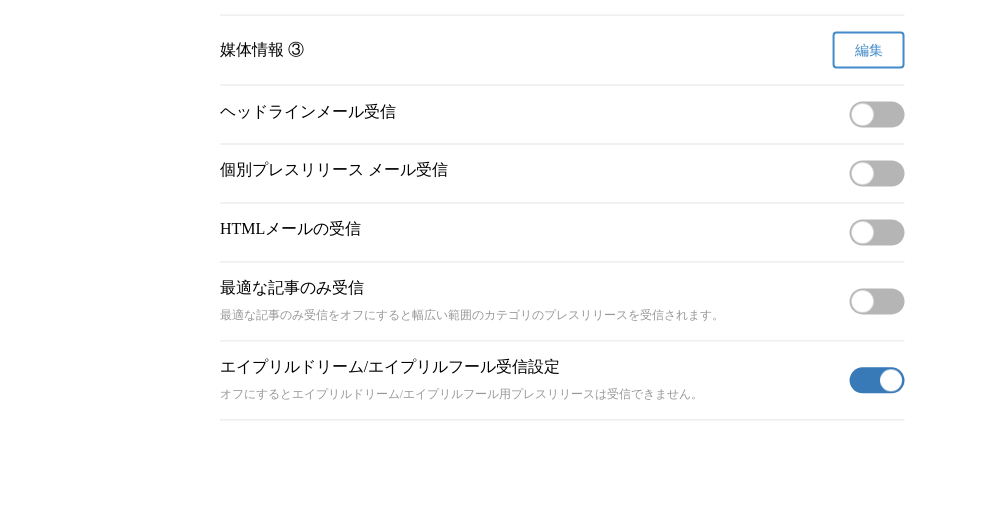 scroll, scrollTop: 889, scrollLeft: 0, axis: vertical 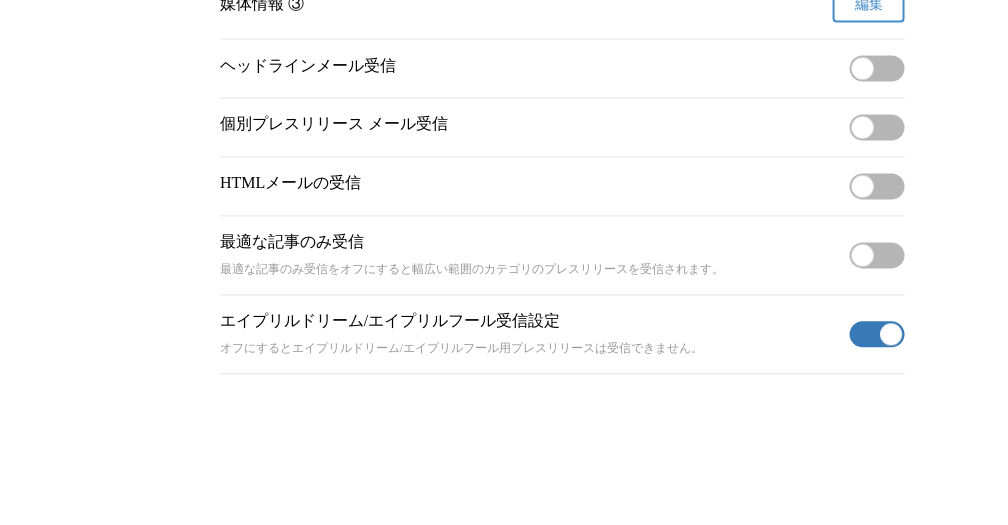 click on "有効" at bounding box center [877, 335] 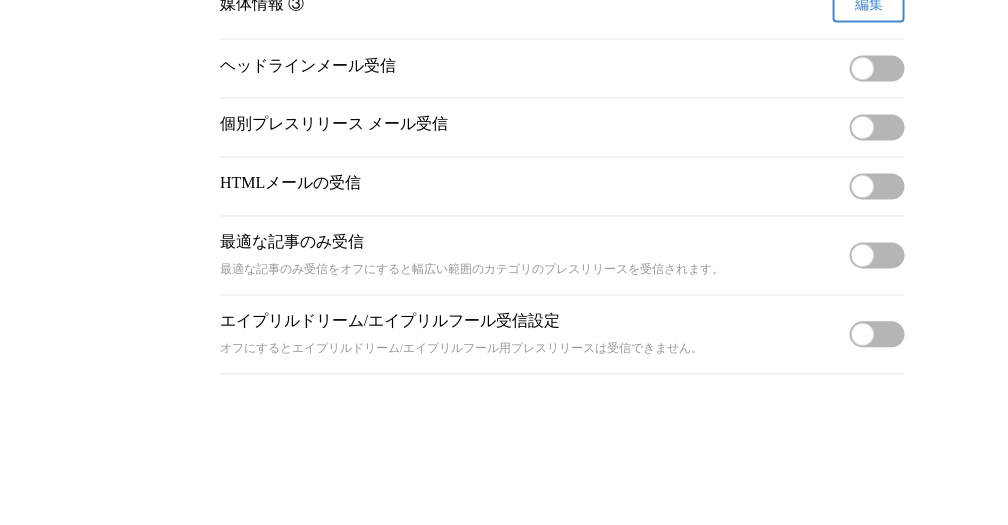 click on "確認メールを送信しました メールの受信トレイをご確認ください はい" at bounding box center [504, 262] 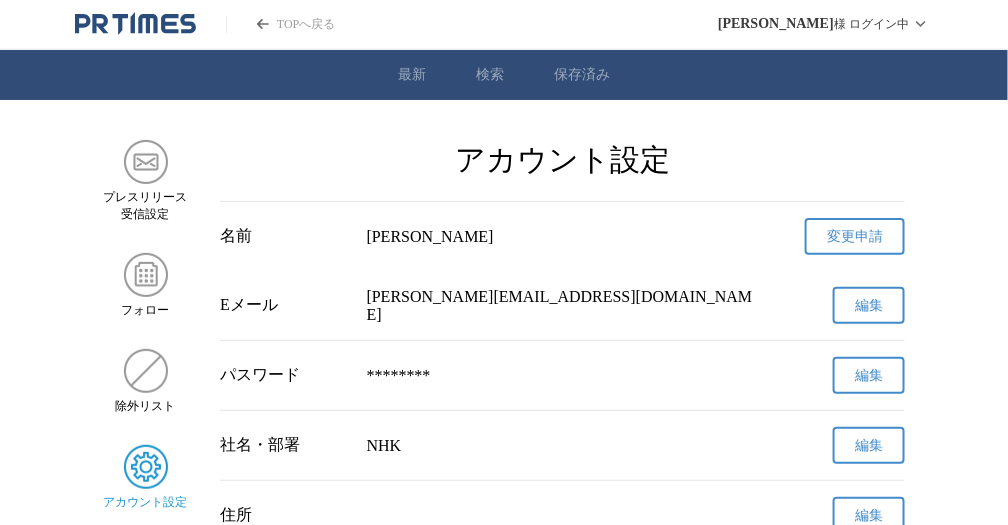 click 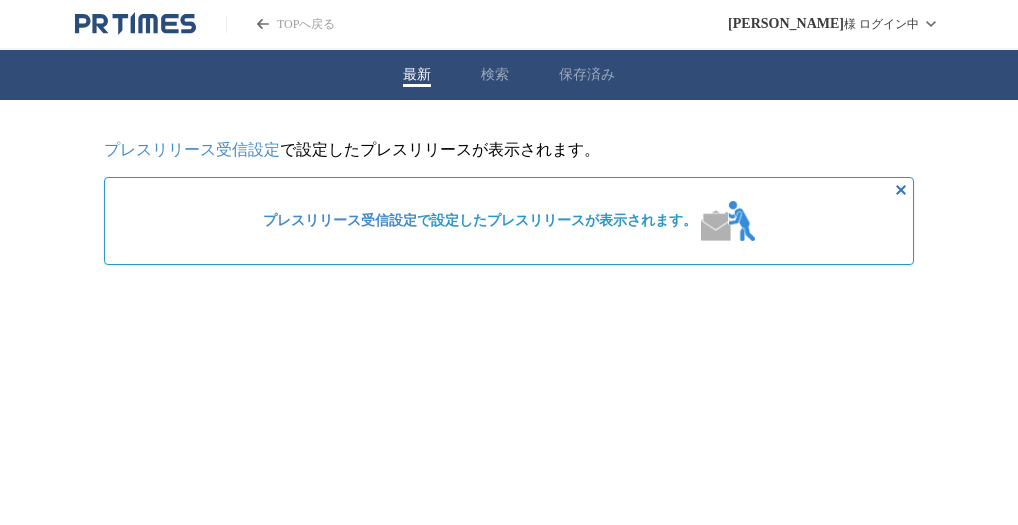 scroll, scrollTop: 0, scrollLeft: 0, axis: both 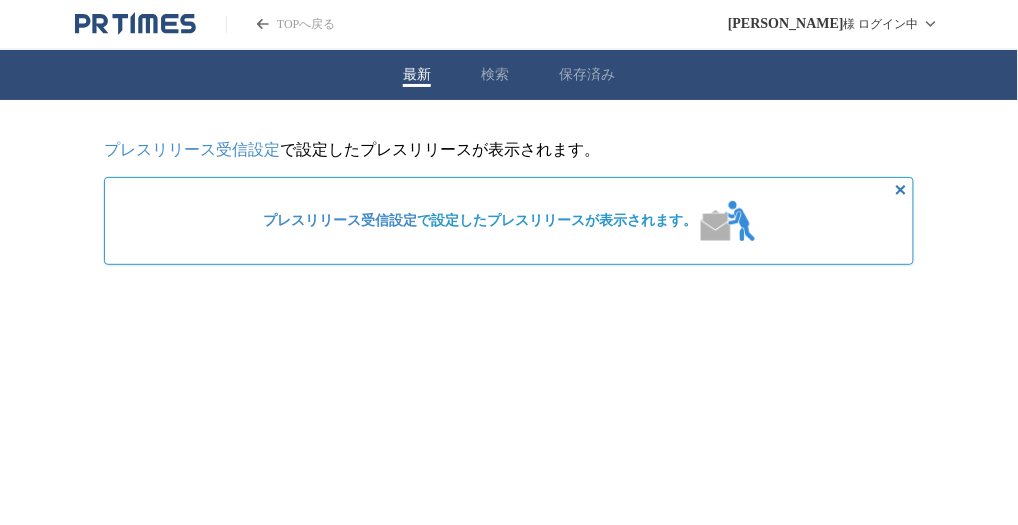 click on "プレスリリース受信設定 で設定したプレスリリースが表示されます。" at bounding box center [480, 221] 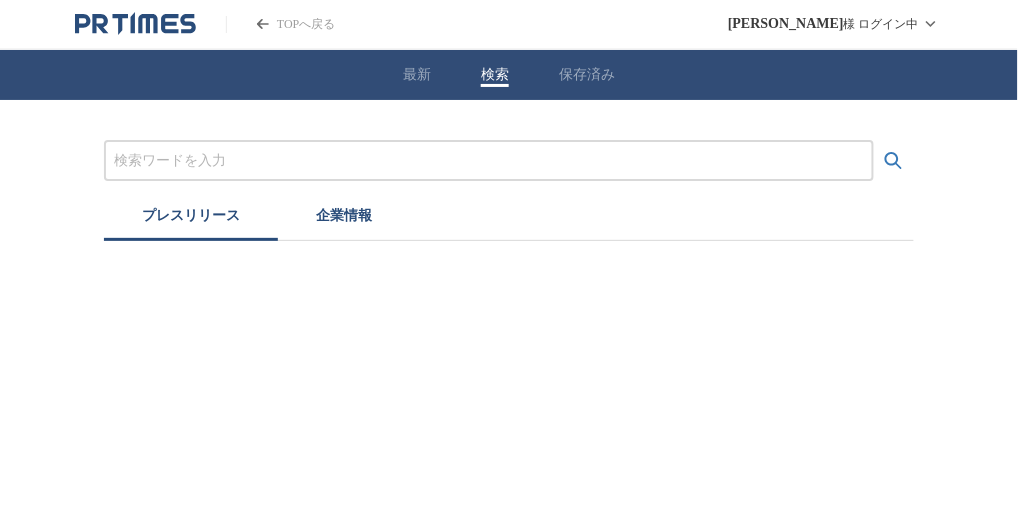 click on "検索" at bounding box center [495, 75] 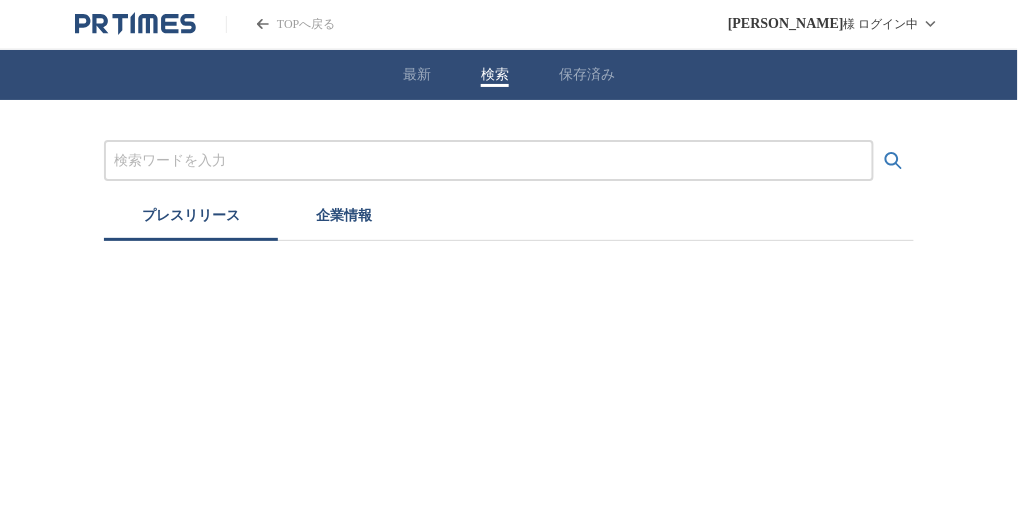 click on "企業情報" at bounding box center [344, 219] 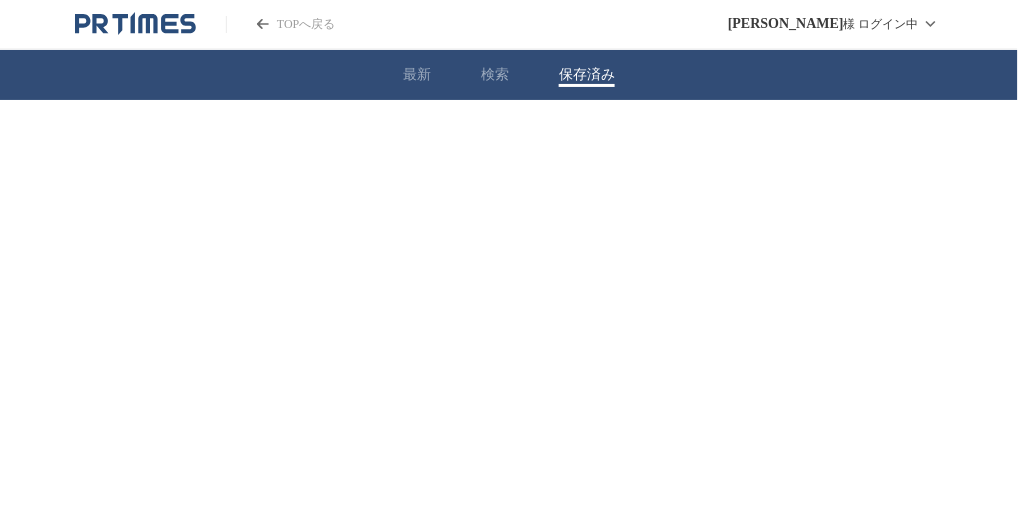 click on "保存済み" at bounding box center [587, 75] 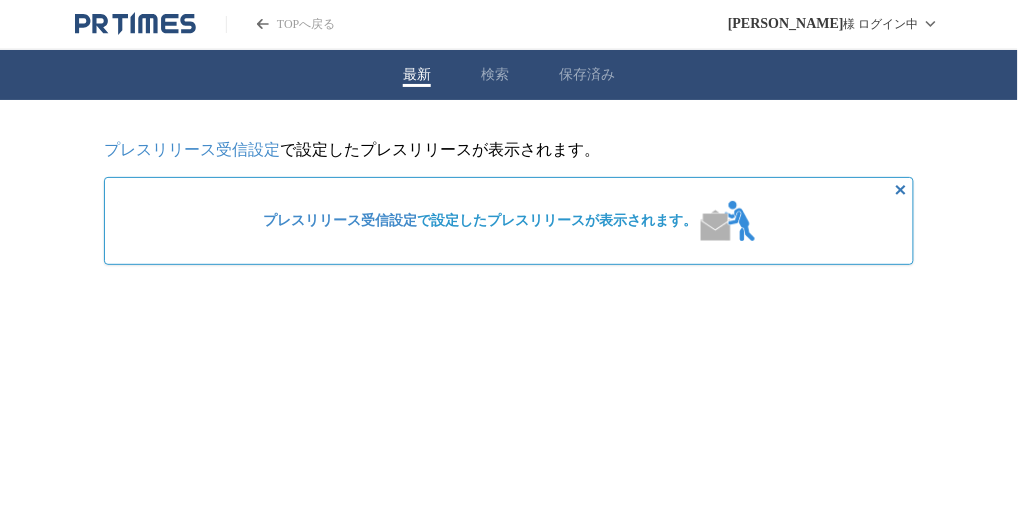 click on "プレスリリース受信設定 で設定したプレスリリースが表示されます。" at bounding box center [509, 221] 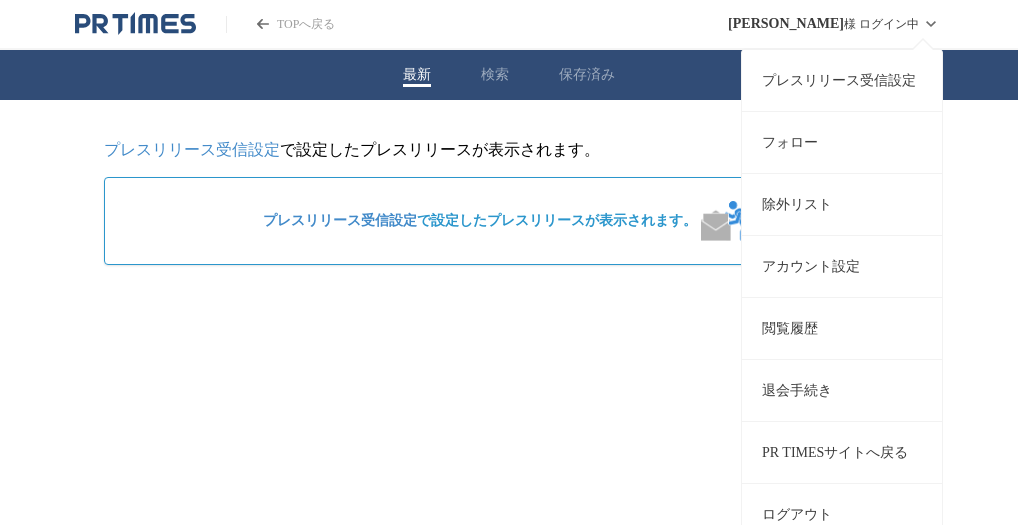 scroll, scrollTop: 0, scrollLeft: 0, axis: both 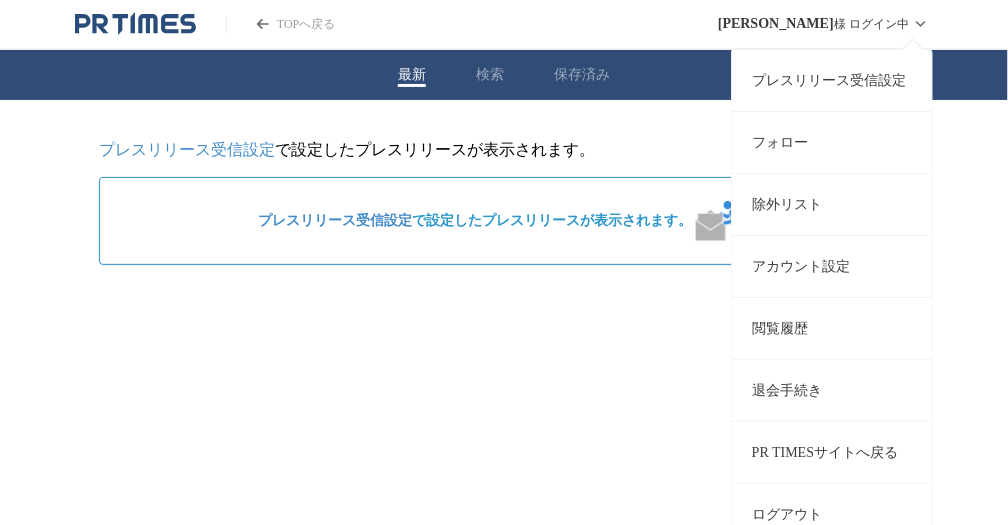click on "閲覧履歴" at bounding box center [832, 328] 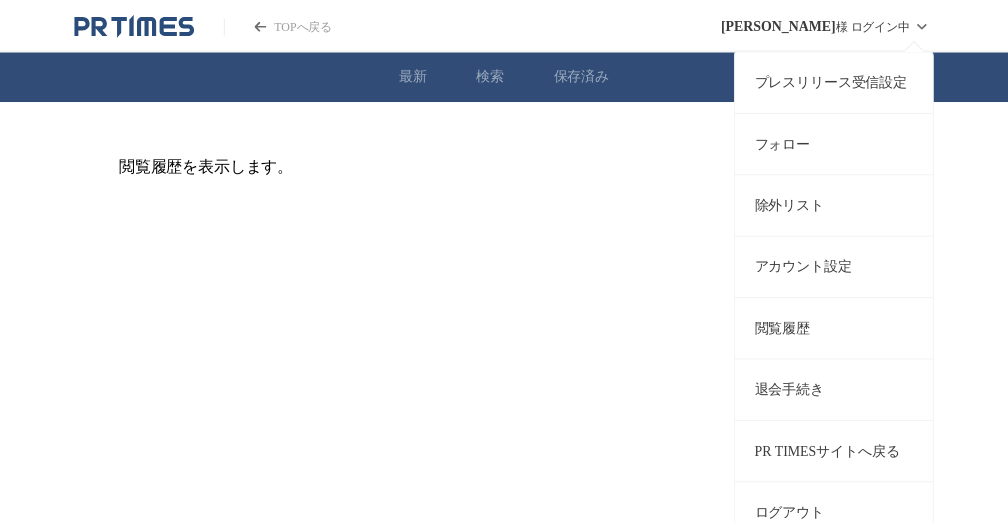 scroll, scrollTop: 0, scrollLeft: 0, axis: both 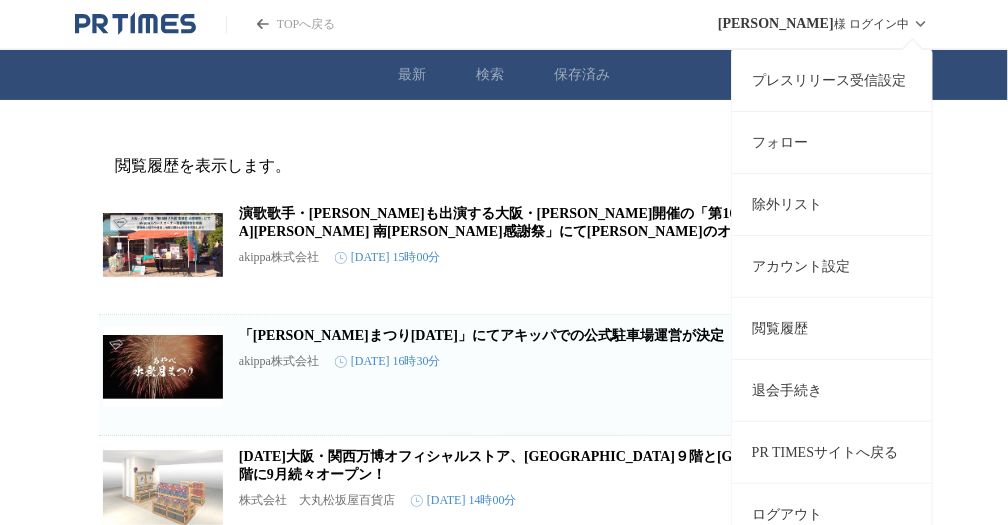 click on "閲覧履歴" at bounding box center (832, 328) 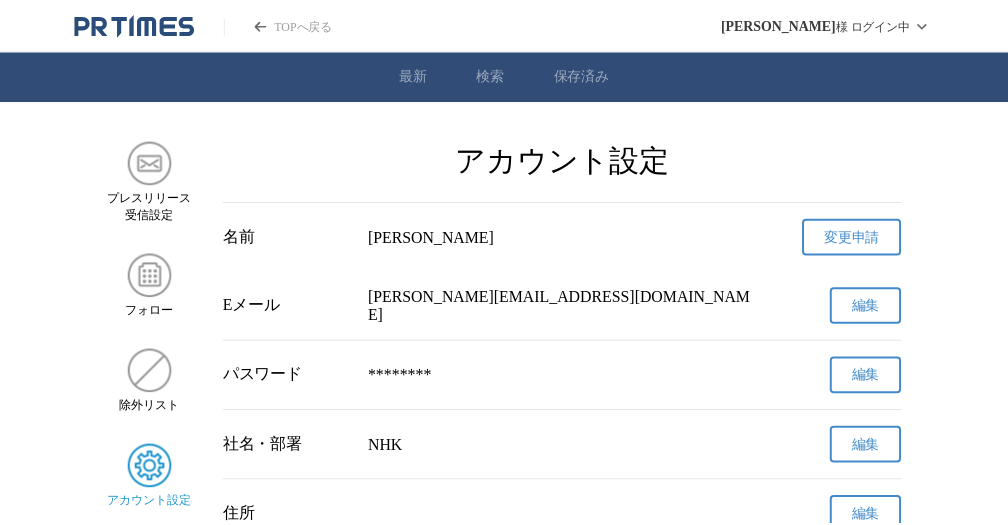 scroll, scrollTop: 0, scrollLeft: 0, axis: both 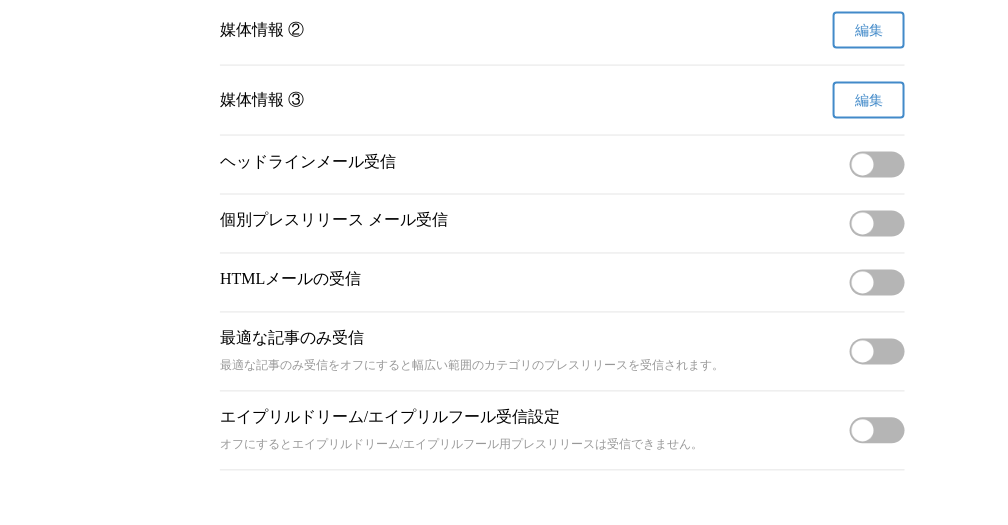 click on "無効" at bounding box center [877, 224] 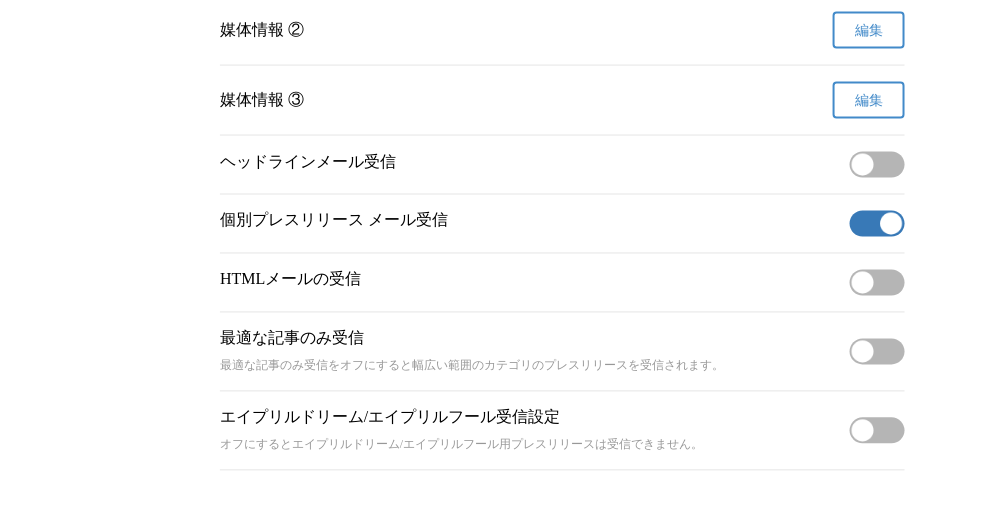 click on "有効" at bounding box center (877, 224) 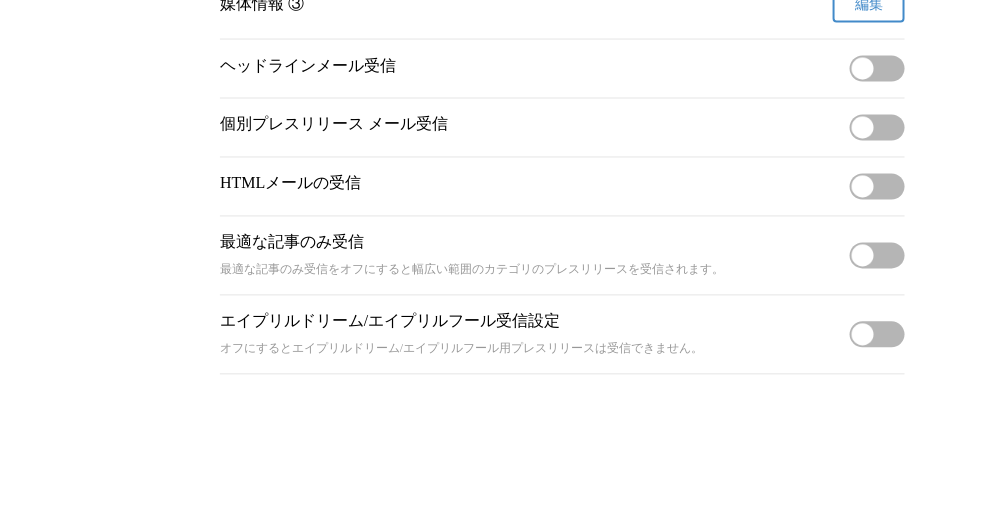 scroll, scrollTop: 0, scrollLeft: 0, axis: both 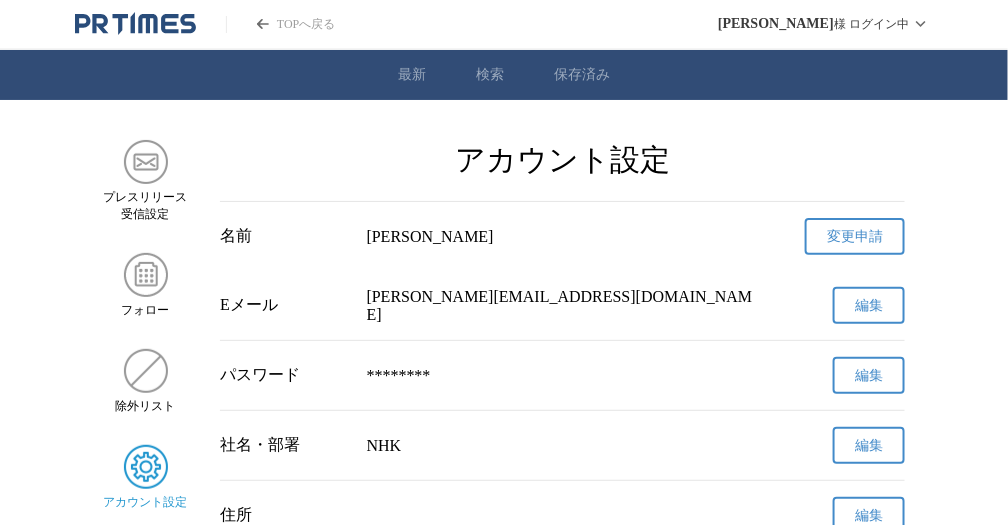 click at bounding box center (146, 467) 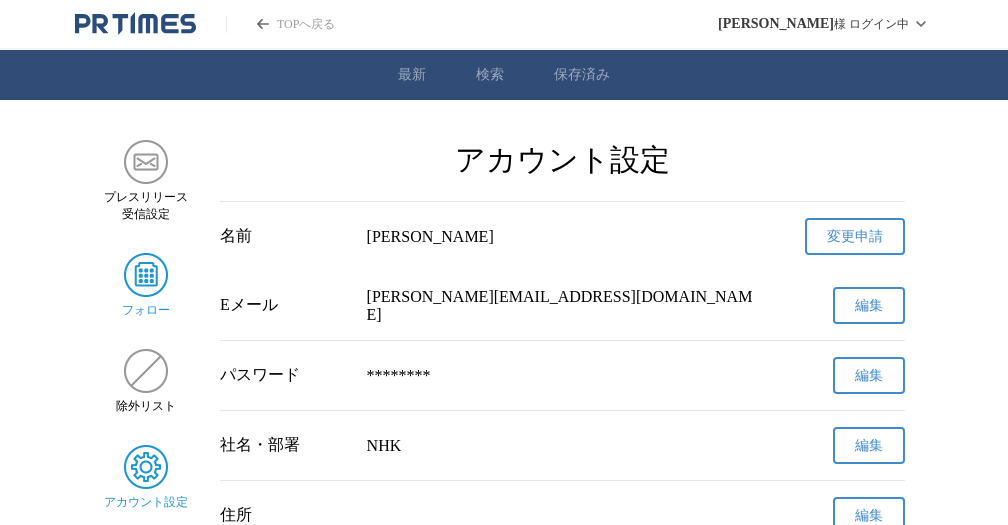 scroll, scrollTop: 0, scrollLeft: 0, axis: both 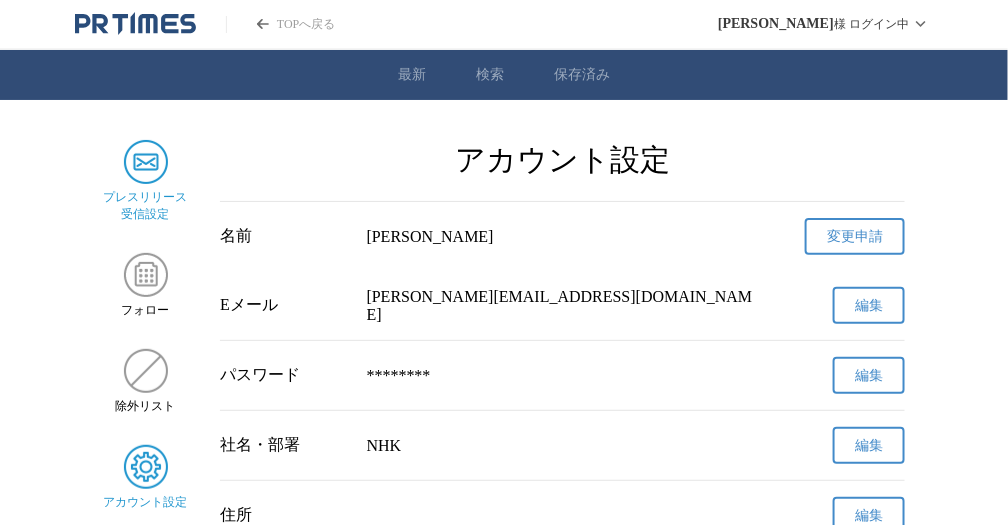 click at bounding box center [146, 162] 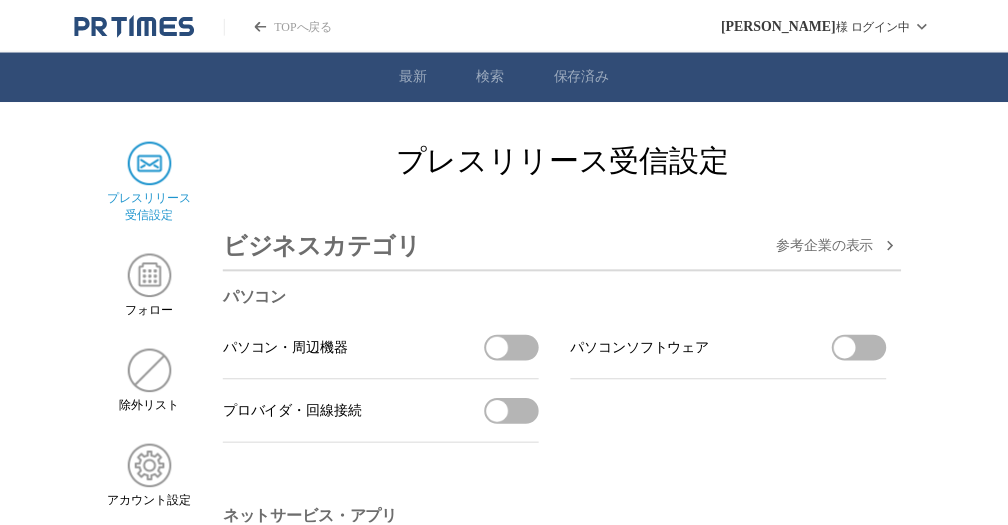 scroll, scrollTop: 0, scrollLeft: 0, axis: both 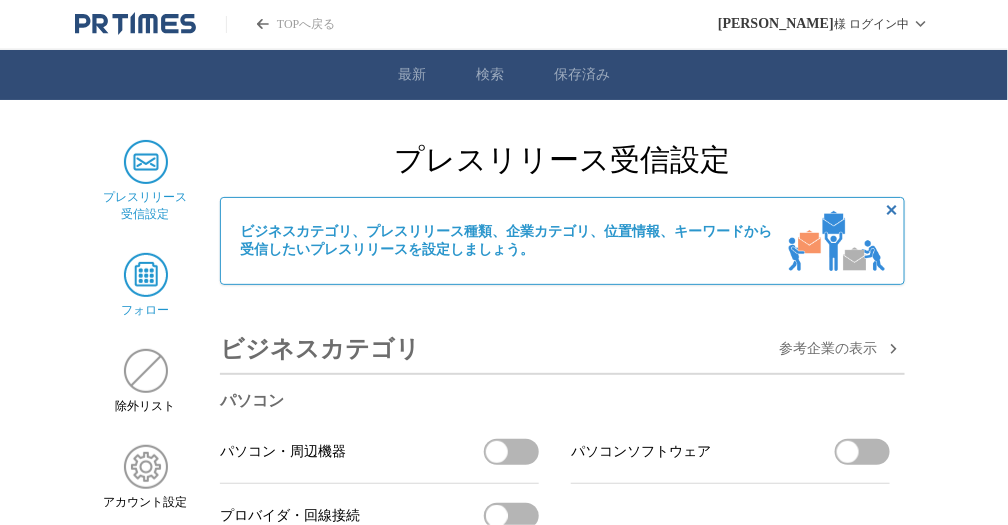 click at bounding box center (146, 275) 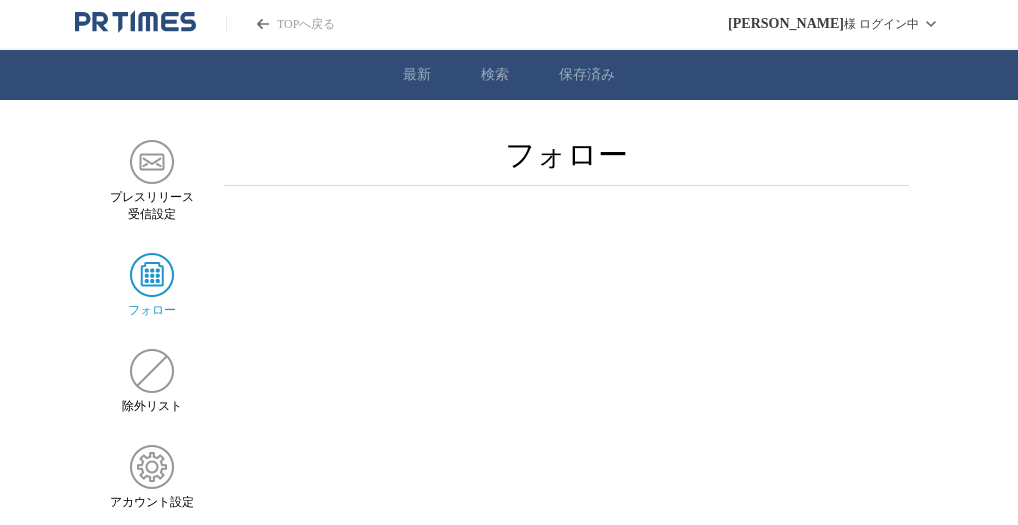 scroll, scrollTop: 0, scrollLeft: 0, axis: both 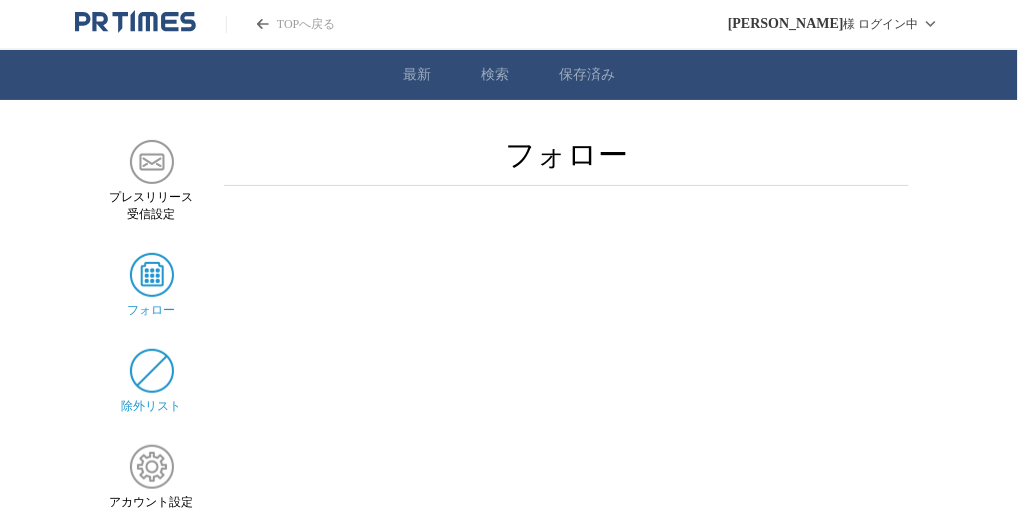 click on "除外リスト" at bounding box center (151, 382) 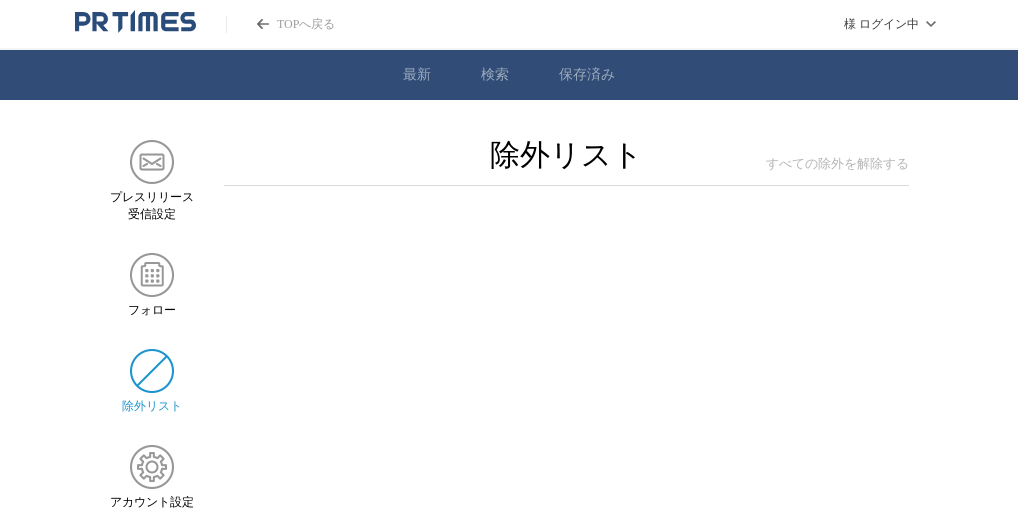 scroll, scrollTop: 0, scrollLeft: 0, axis: both 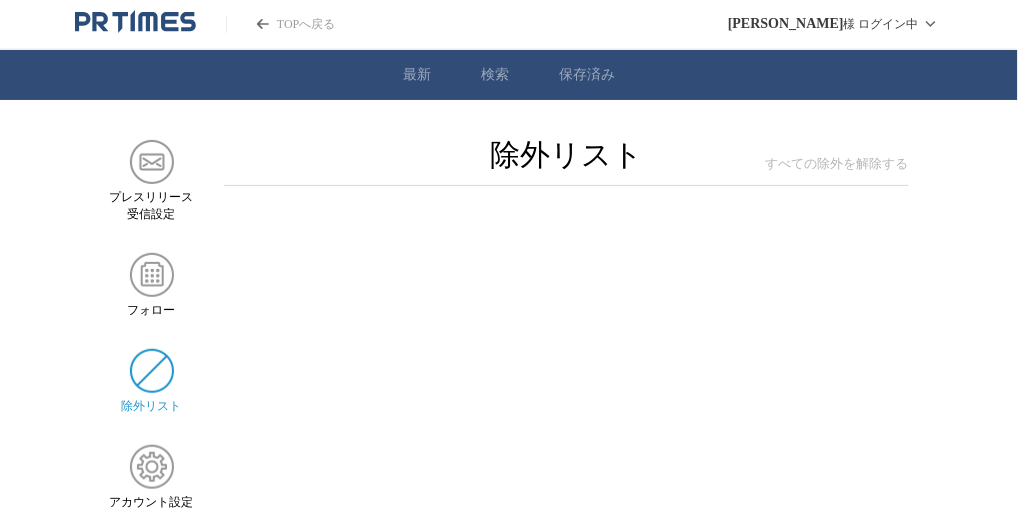 click on "除外リスト すべての除外を解除する" at bounding box center [566, 163] 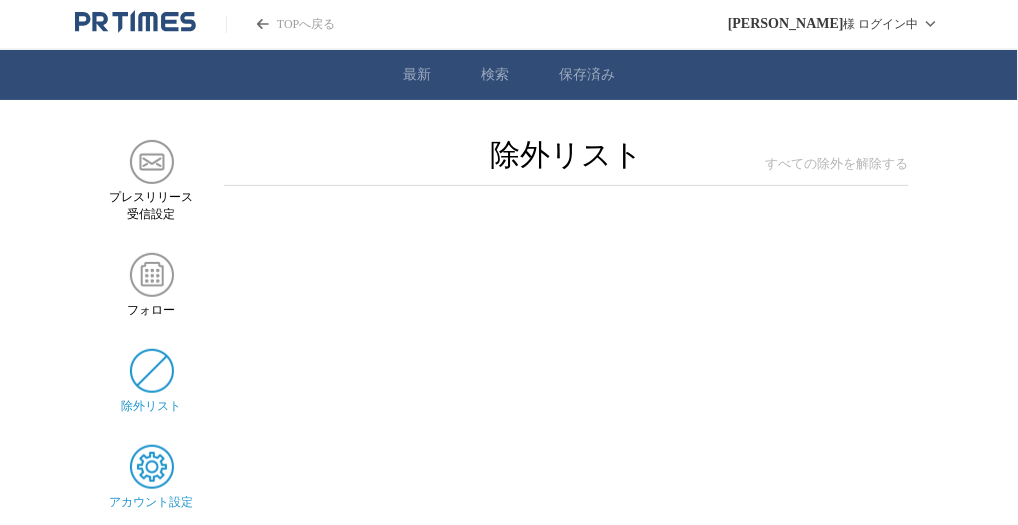 click at bounding box center (152, 467) 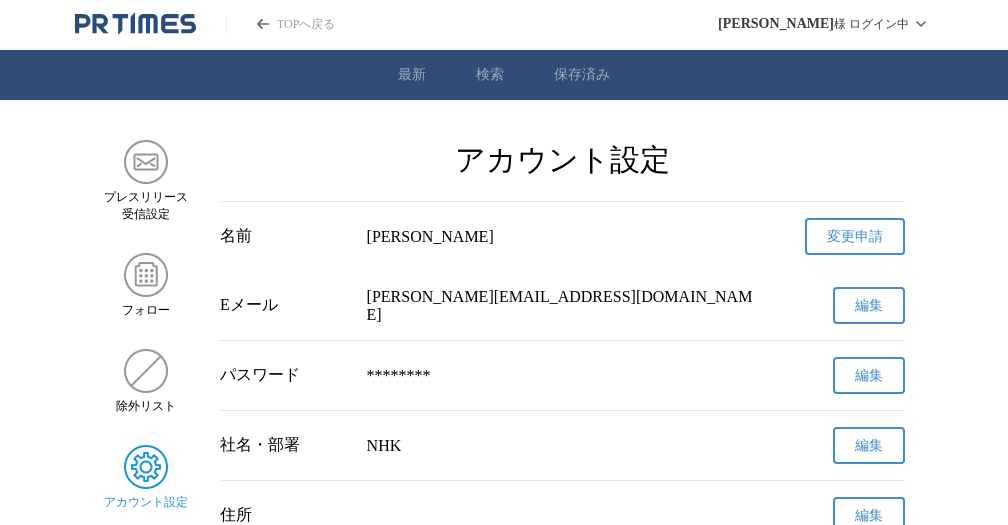 scroll, scrollTop: 0, scrollLeft: 0, axis: both 